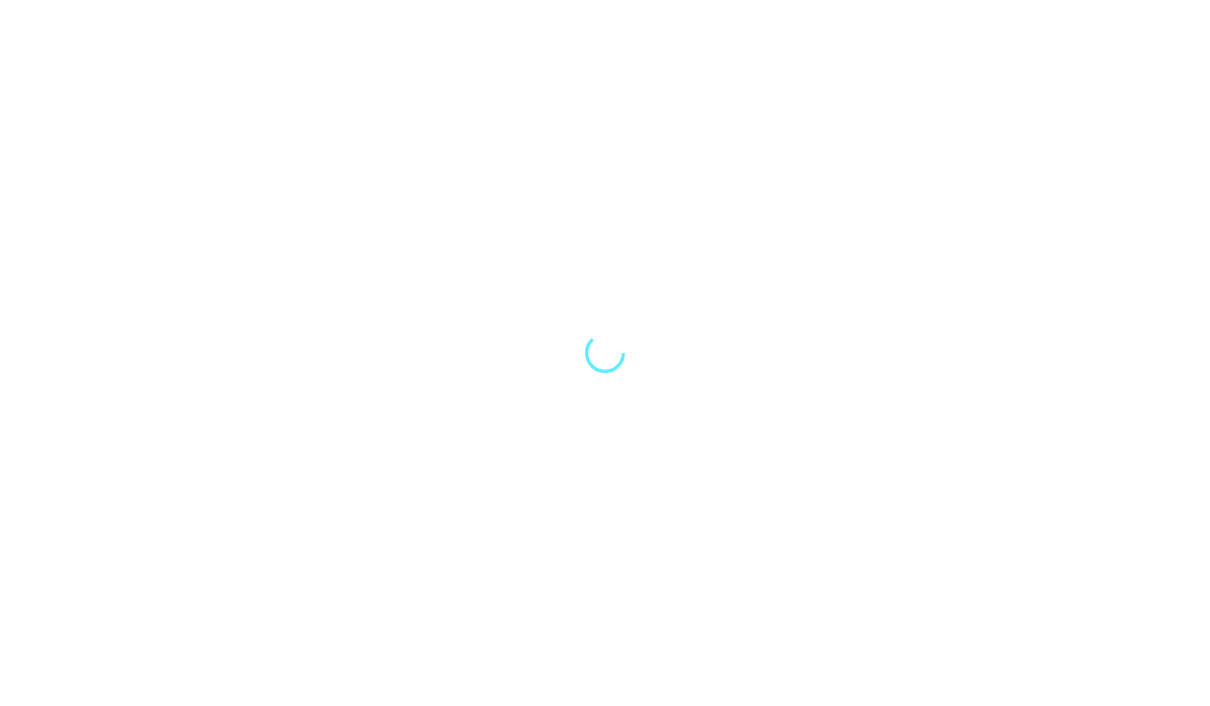 scroll, scrollTop: 0, scrollLeft: 0, axis: both 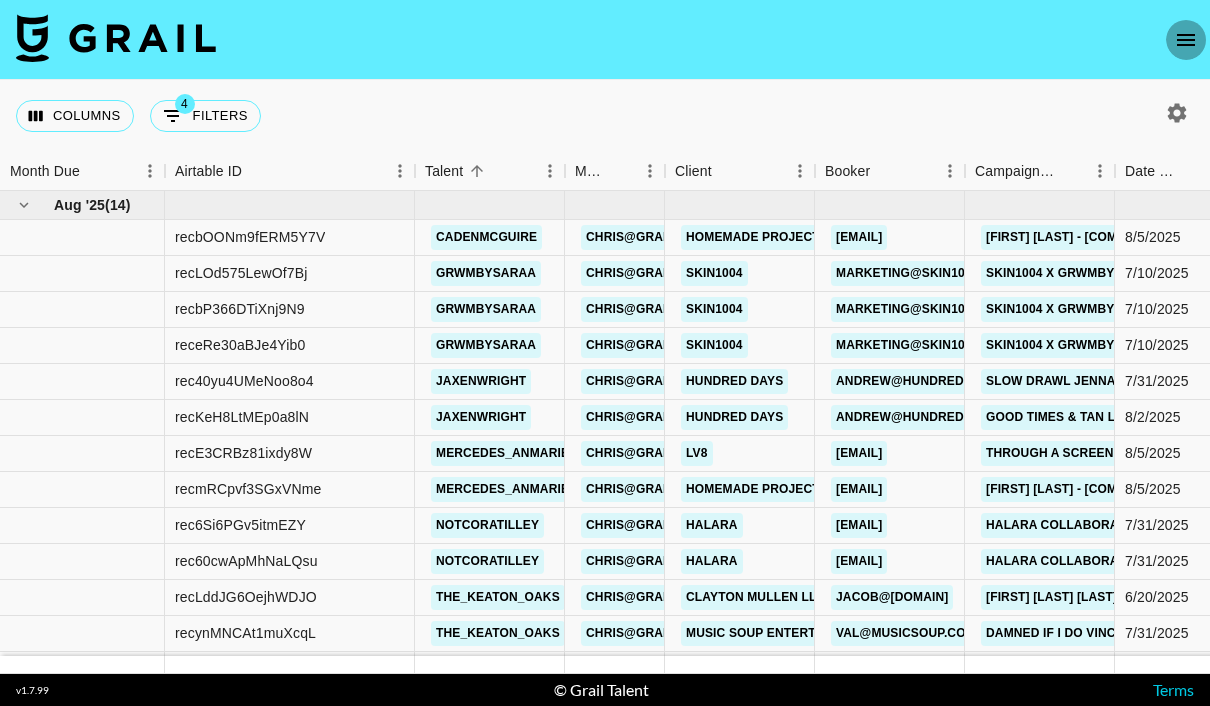 click 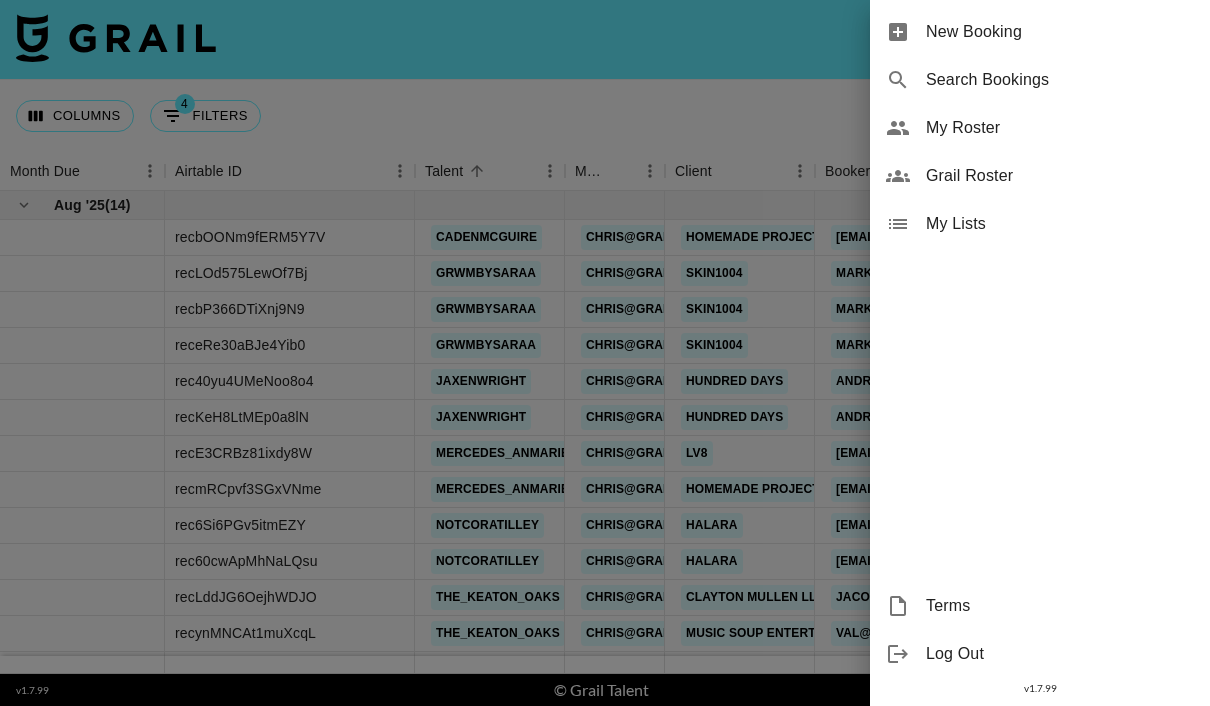 click on "New Booking" at bounding box center [1060, 32] 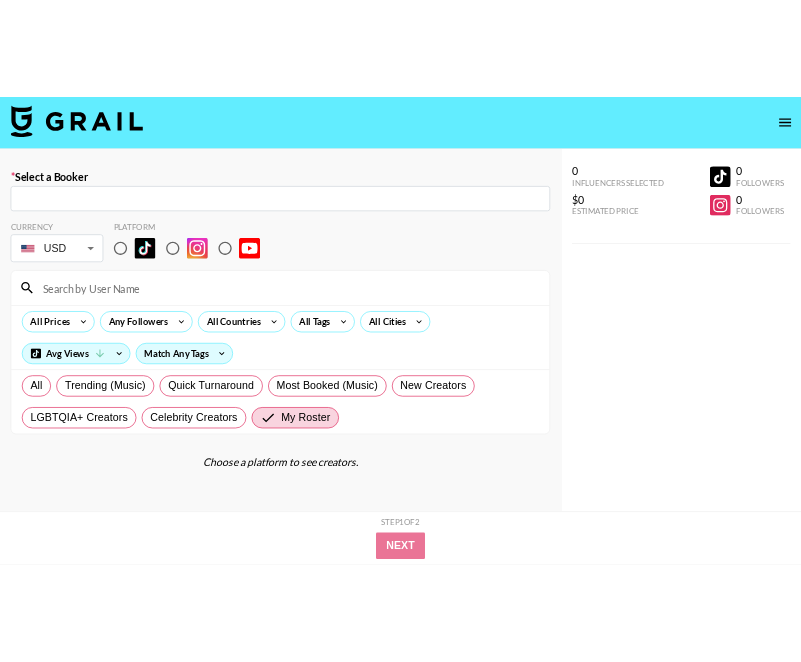 scroll, scrollTop: 0, scrollLeft: 0, axis: both 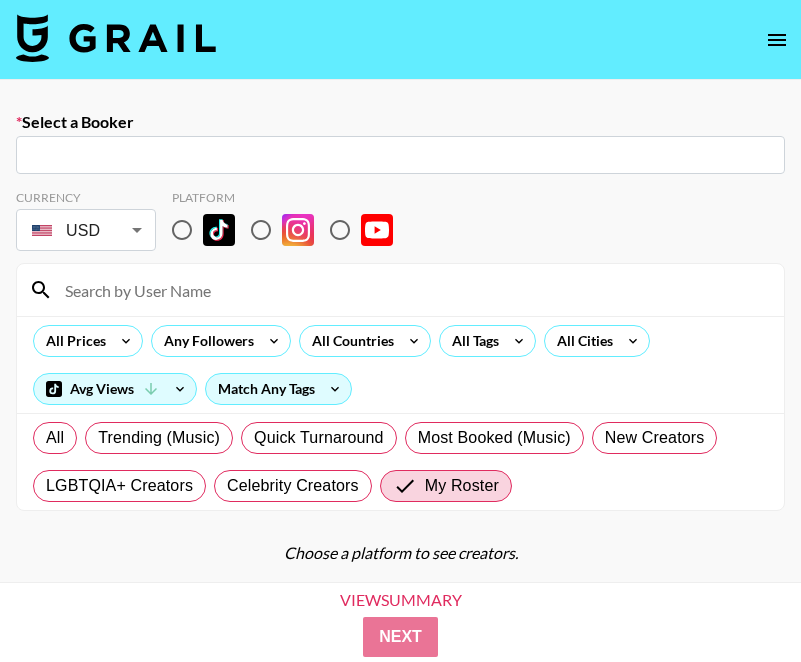 click on "Currency USD USD ​ Platform" at bounding box center (400, 222) 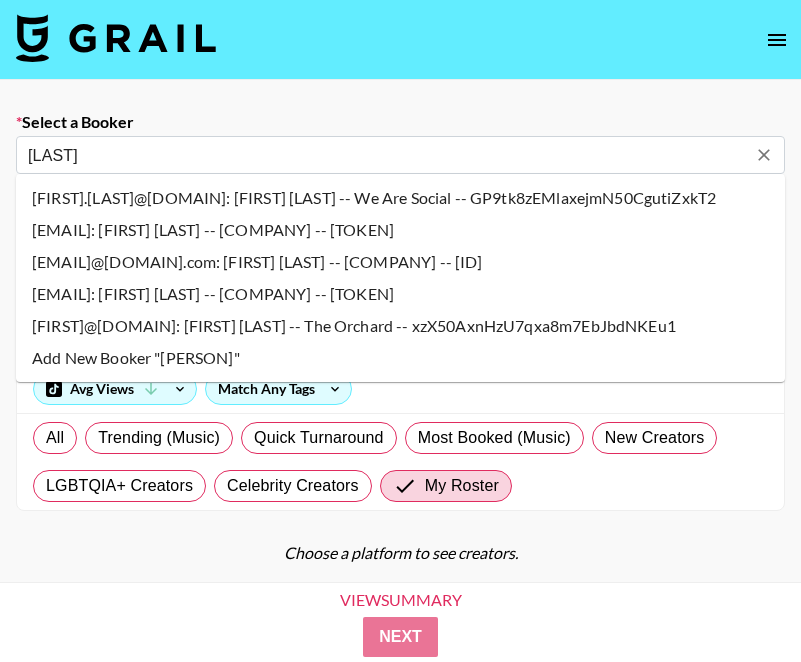 type on "[LAST]" 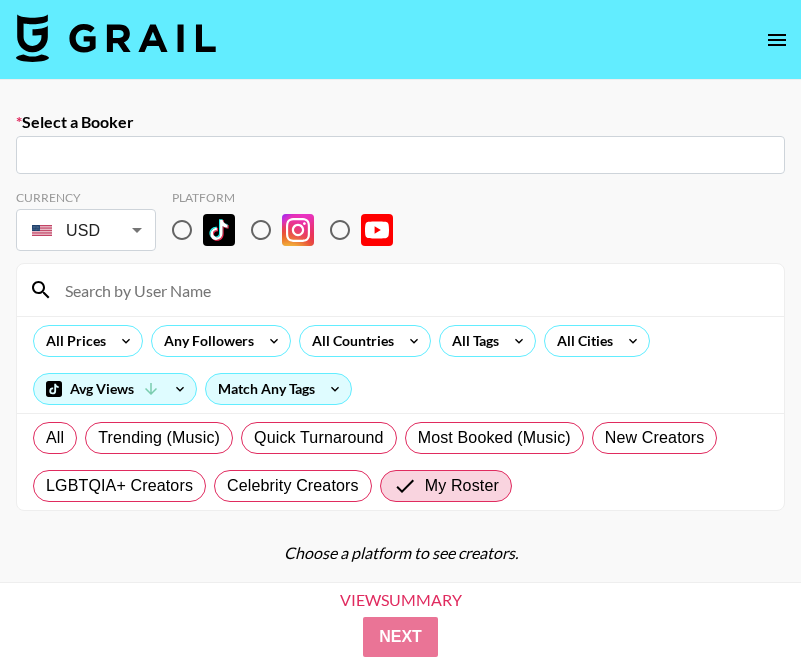 drag, startPoint x: 550, startPoint y: 156, endPoint x: 181, endPoint y: 231, distance: 376.54483 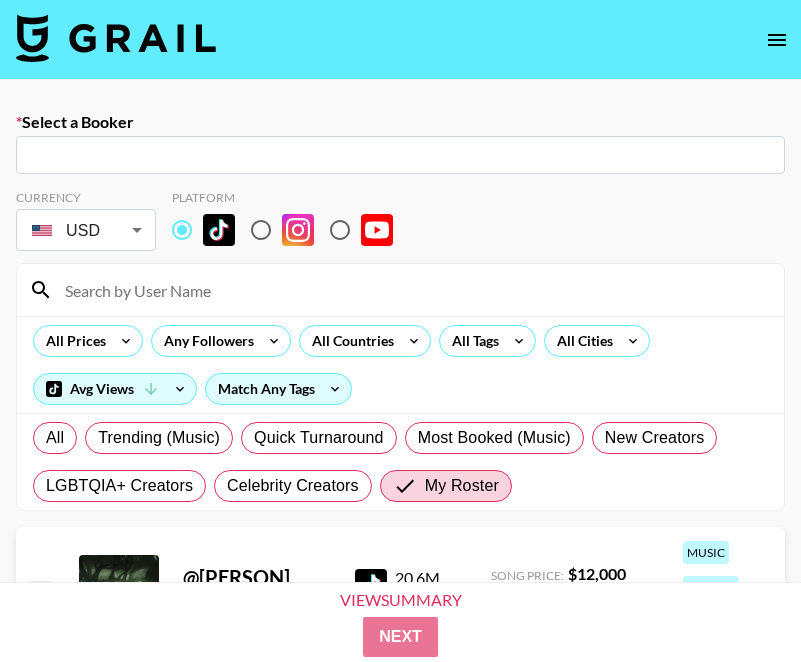 drag, startPoint x: 181, startPoint y: 231, endPoint x: 108, endPoint y: 185, distance: 86.28442 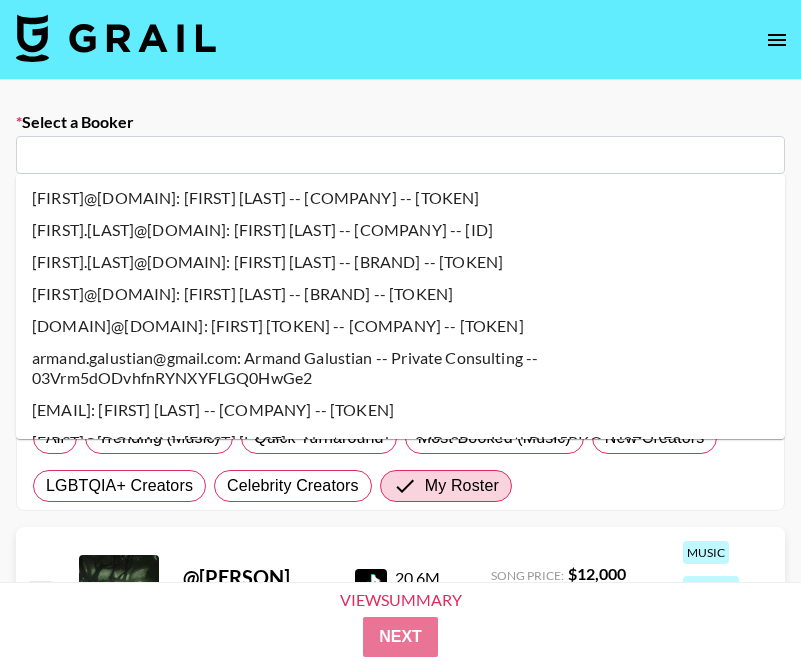 click at bounding box center [400, 155] 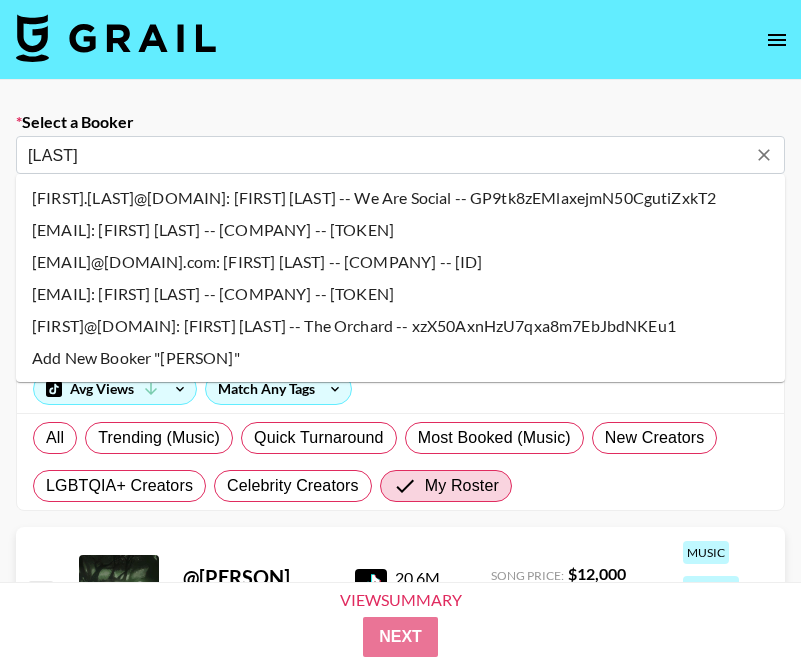 type on "[LAST]" 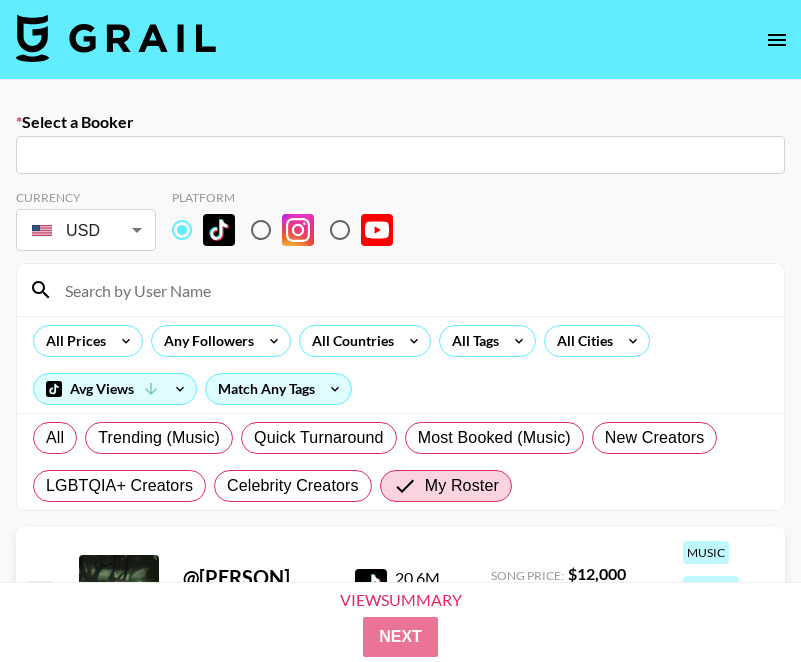 drag, startPoint x: 92, startPoint y: 155, endPoint x: 123, endPoint y: 233, distance: 83.9345 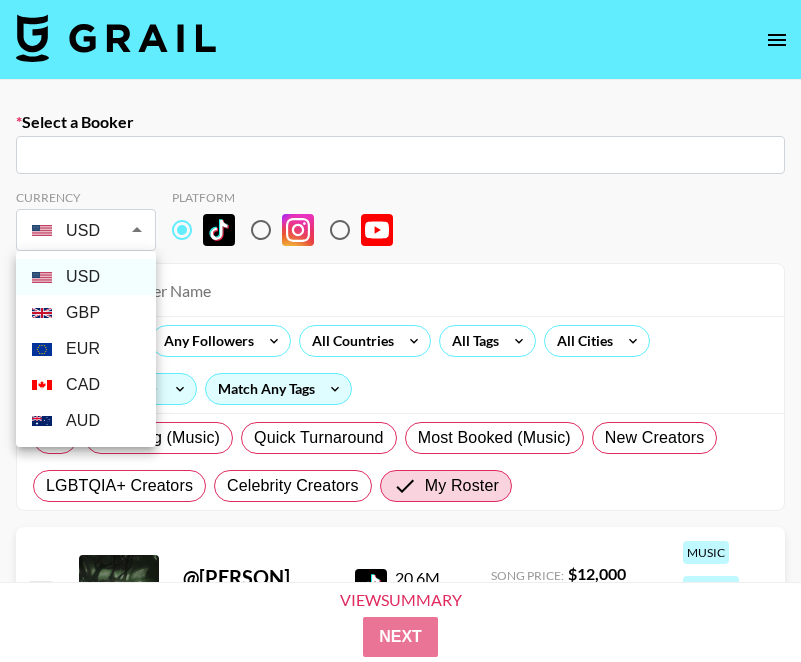 drag, startPoint x: 123, startPoint y: 233, endPoint x: 164, endPoint y: 151, distance: 91.67879 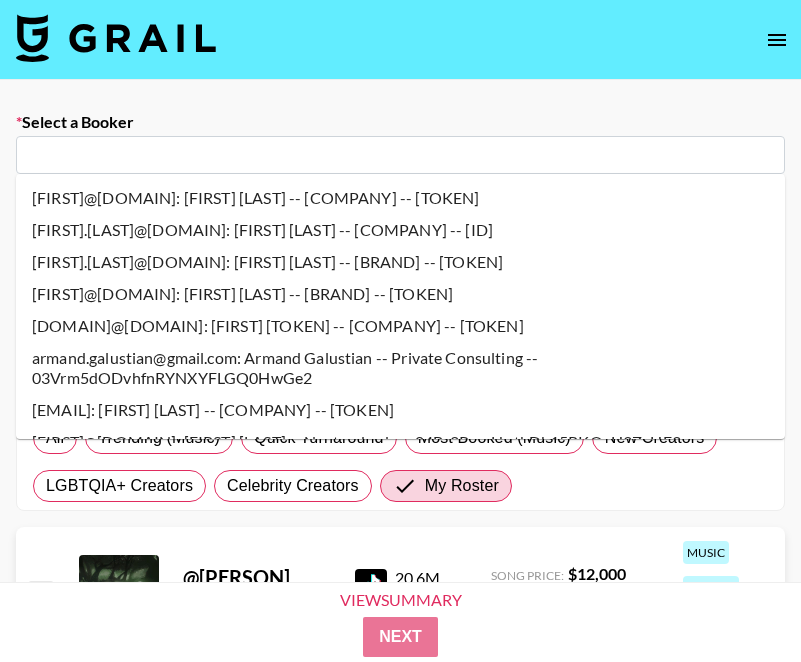 click at bounding box center [400, 155] 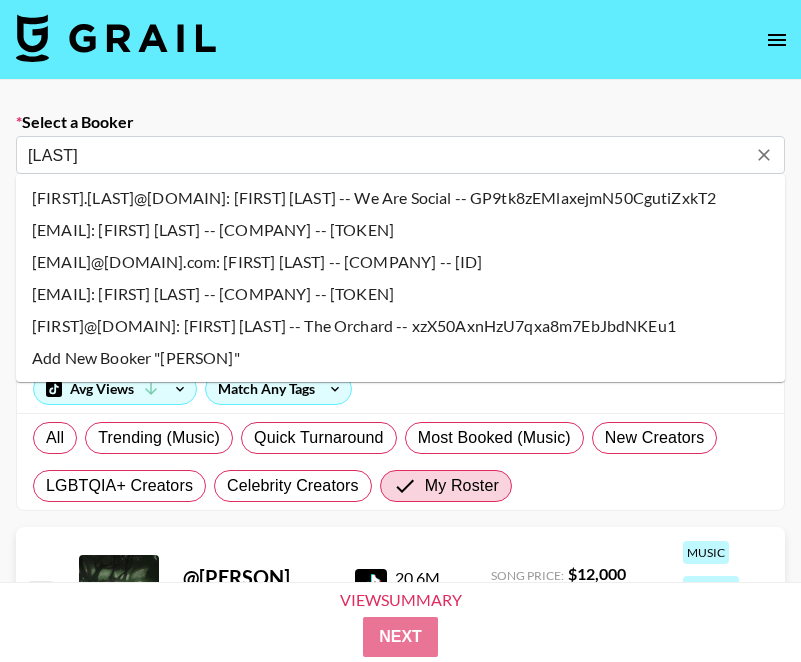 type on "[LAST]" 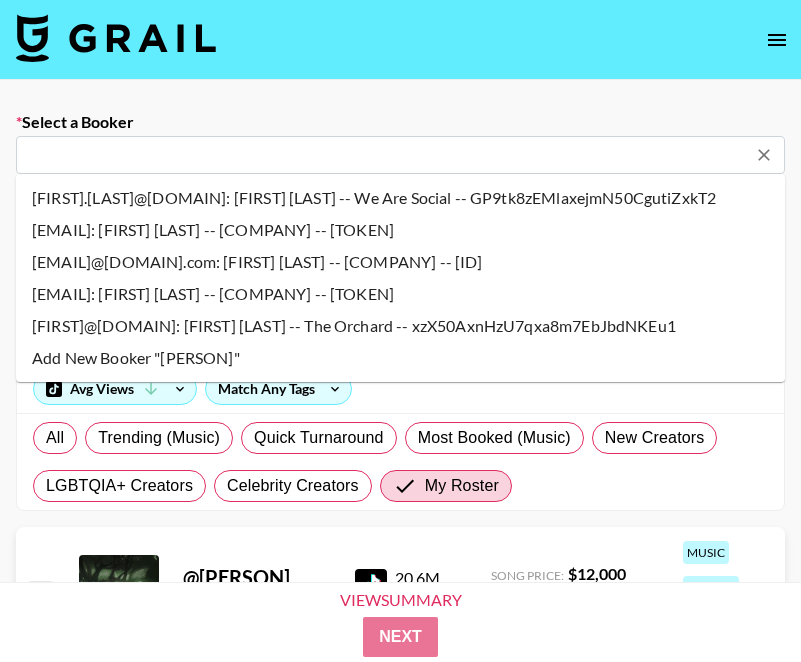 drag, startPoint x: 164, startPoint y: 151, endPoint x: -1, endPoint y: -1, distance: 224.34126 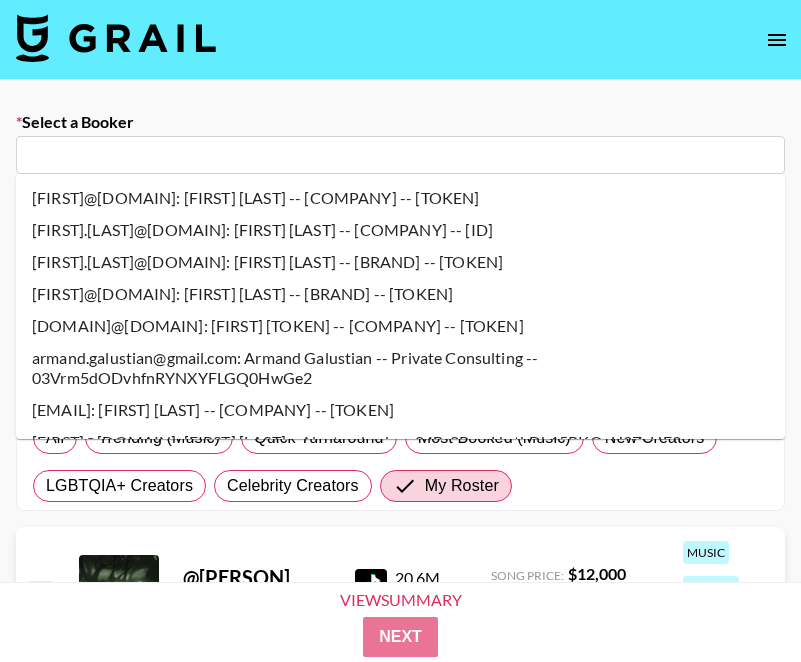 click at bounding box center (400, 155) 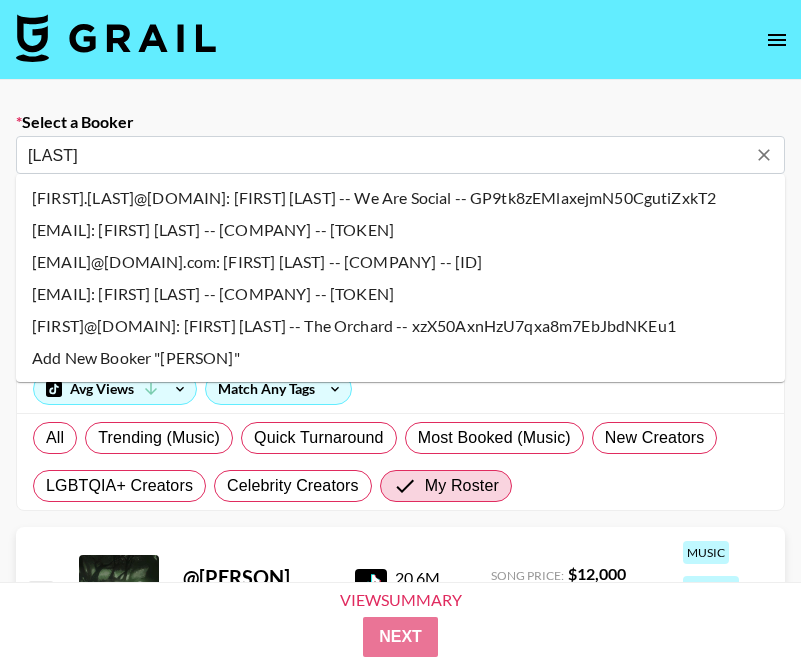 click on "[EMAIL]: [FIRST] [LAST] -- [COMPANY] -- [TOKEN]" at bounding box center [400, 230] 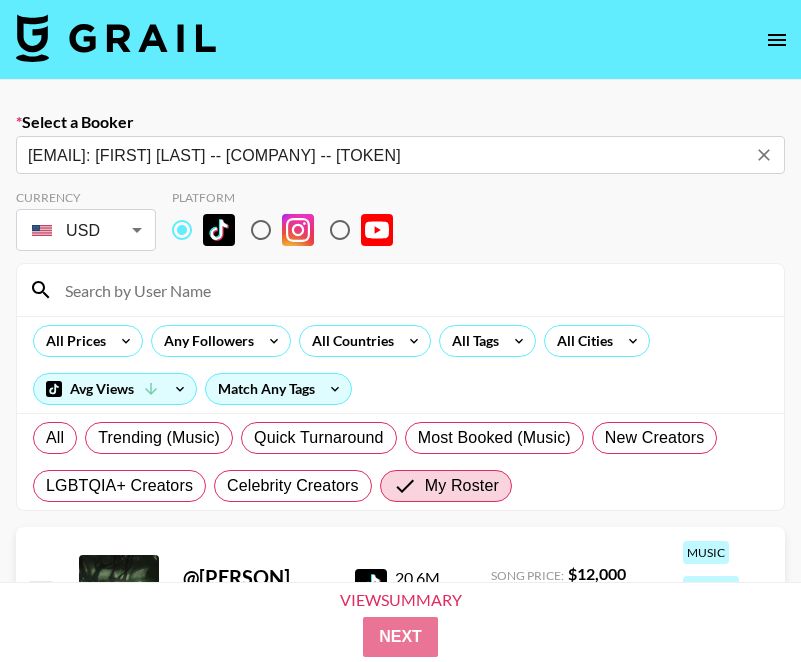 click at bounding box center [412, 290] 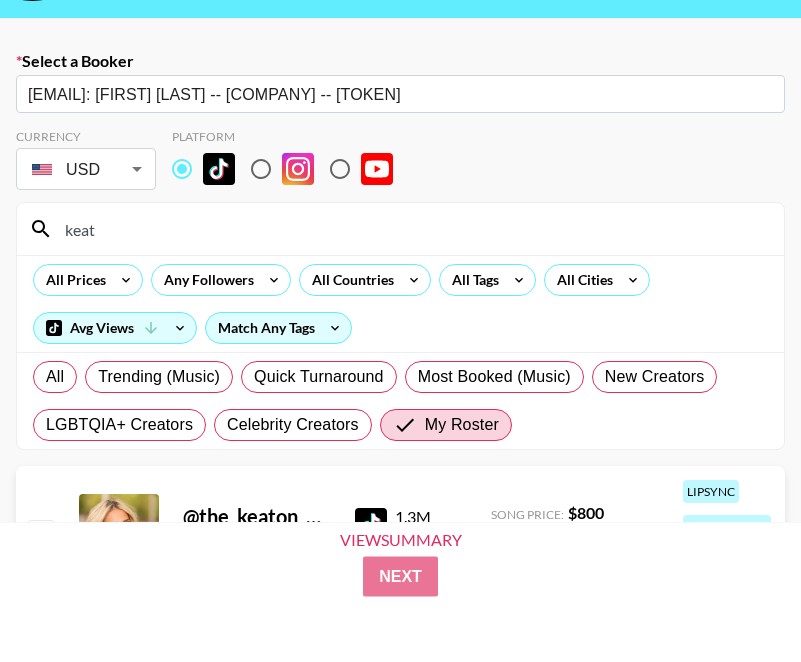 scroll, scrollTop: 13, scrollLeft: 0, axis: vertical 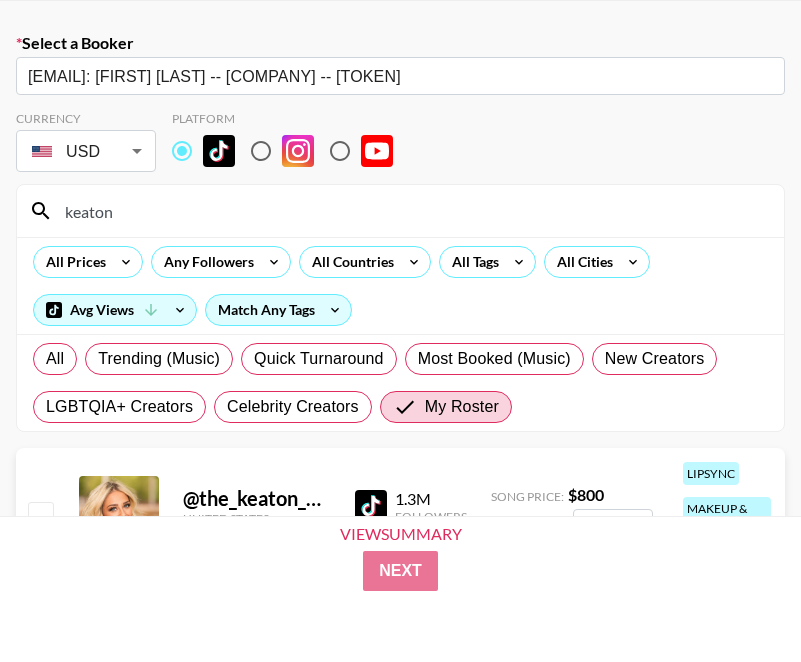 type on "keaton" 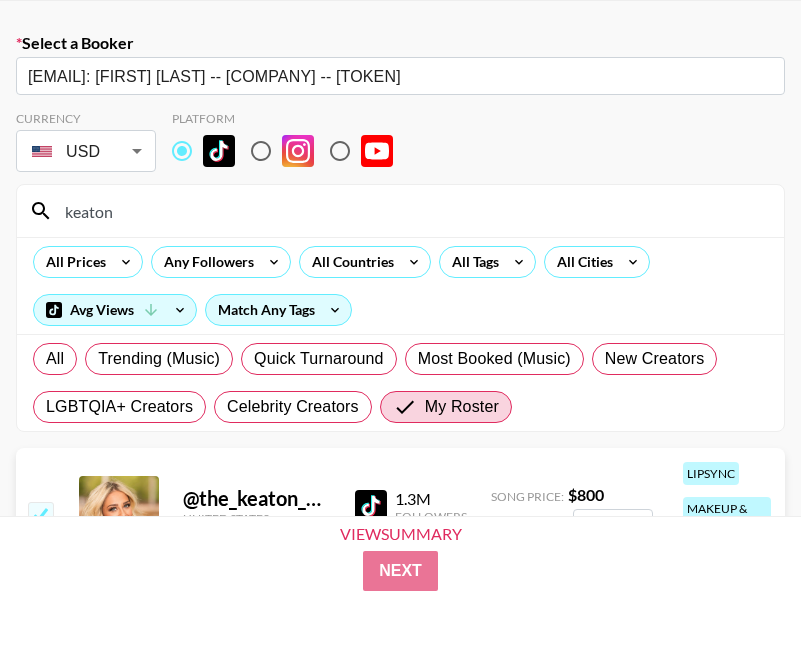checkbox on "true" 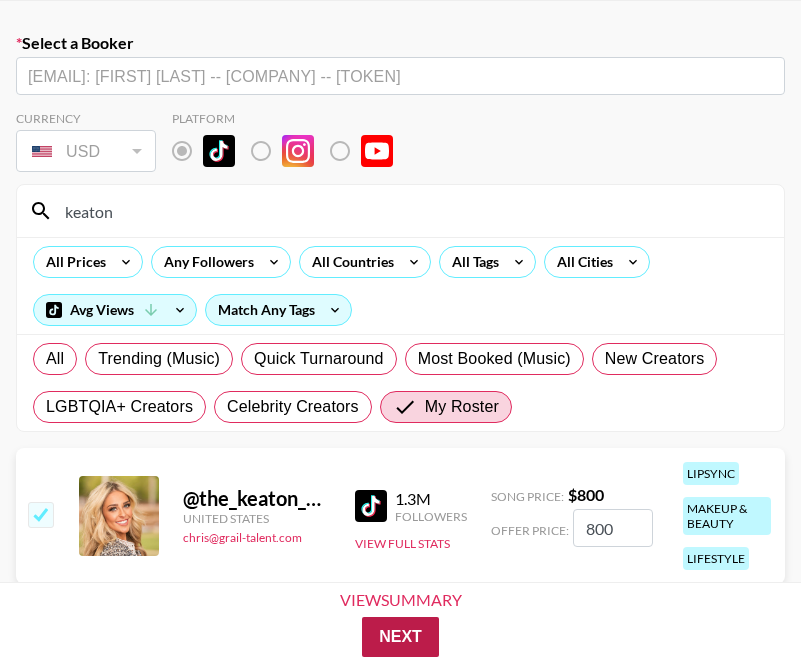 click on "Next" at bounding box center (400, 637) 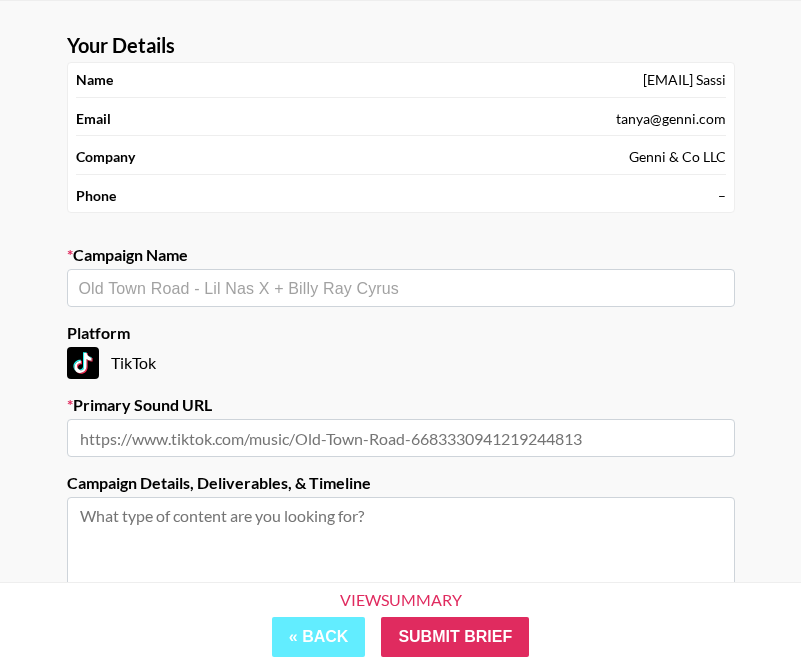 click at bounding box center (401, 288) 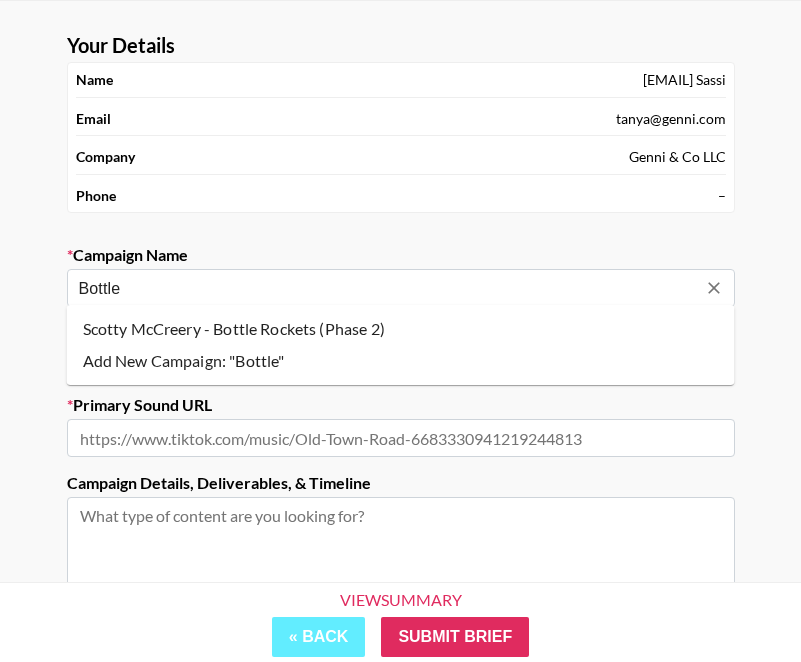 click on "Scotty McCreery - Bottle Rockets (Phase 2)" at bounding box center (401, 329) 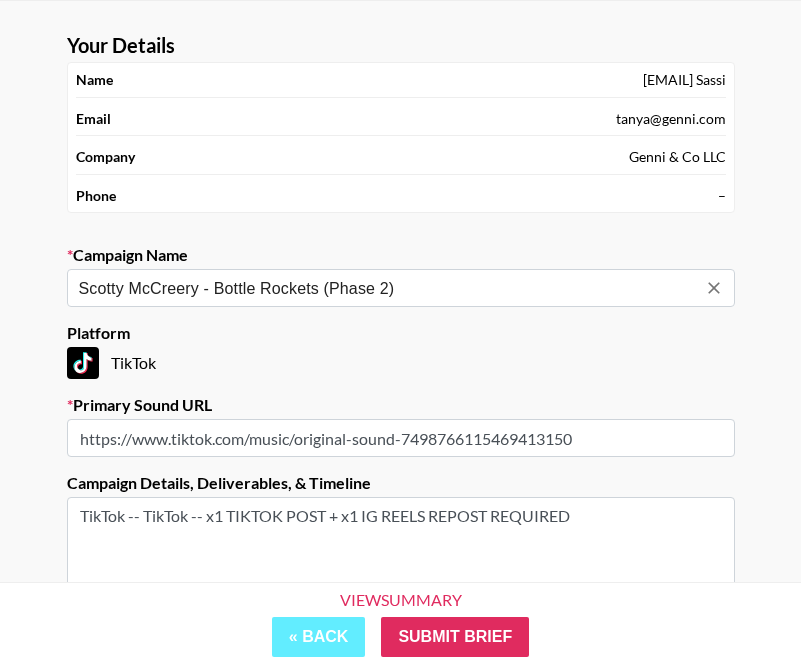 click on "Your Details Name [FIRST] [LAST] Email [EMAIL] Company [COMPANY] Phone – Campaign Name Scotty McCreery - Bottle Rockets (Phase 2) ​ Platform TikTok Primary Sound URL https://www.tiktok.com/music/original-sound-7498766115469413150 Campaign Details, Deliverables, & Timeline TikTok -- TikTok -- x1 TIKTOK POST + x1 IG REELS REPOST REQUIRED Are you interested in Boosting posts for this campaign? Yes, please reach out to me about Boosting" at bounding box center (400, 413) 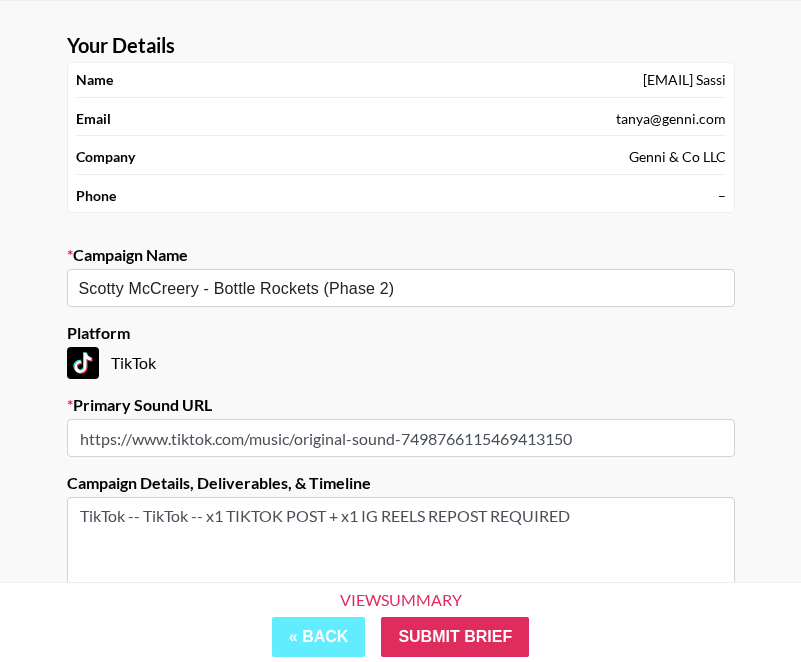drag, startPoint x: 642, startPoint y: 513, endPoint x: 350, endPoint y: 516, distance: 292.0154 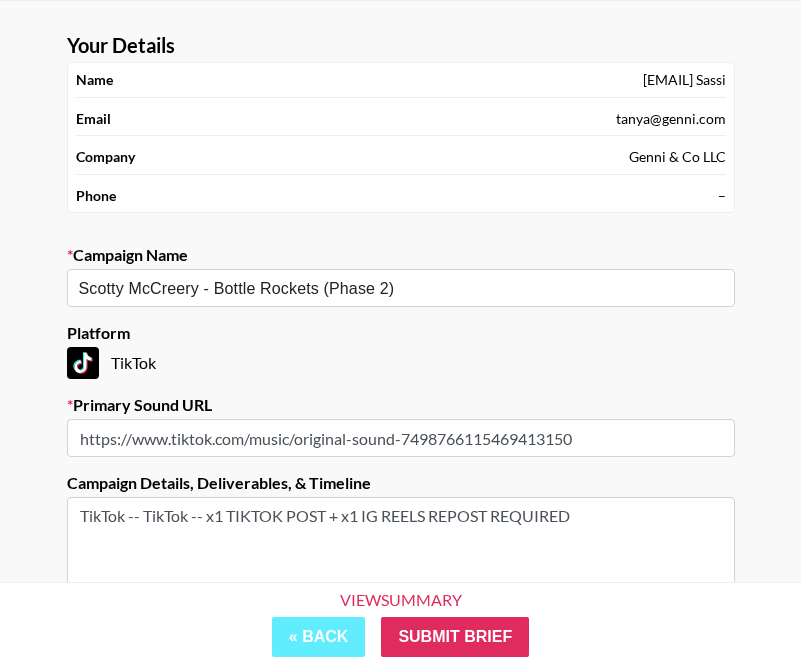 click on "TikTok -- TikTok -- x1 TIKTOK POST + x1 IG REELS REPOST REQUIRED" at bounding box center (401, 572) 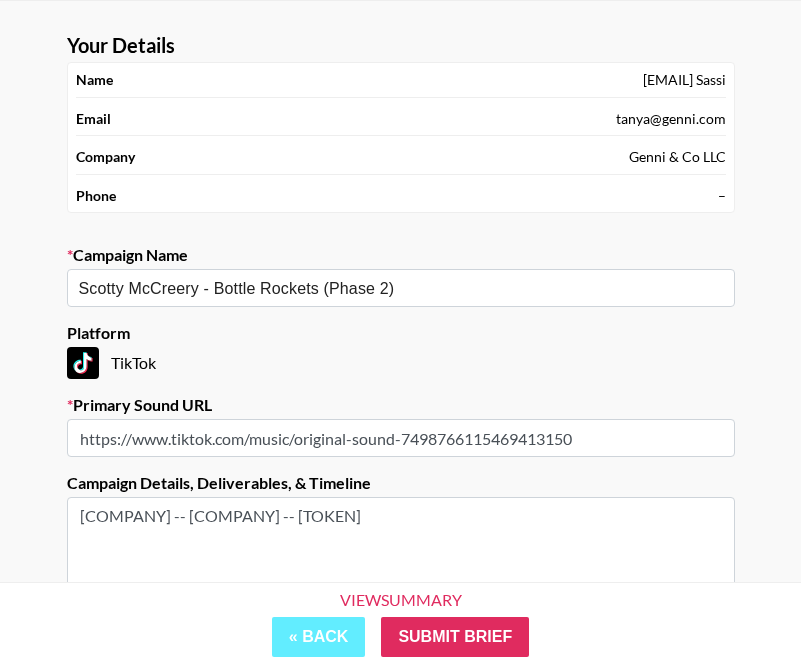 click on "Your Details [FIRST] [LAST] [LAST] Email [FIRST]@[DOMAIN] [COMPANY] [COMPANY]  Phone – Campaign Name [PERSON] - [PRODUCT] ([PHRASE])  Platform  TikTok Primary Sound URL [URL] Campaign Details, Deliverables, & Timeline TikTok -- TikTok -- [TOKEN] TIKTOK POST Are you interested in Boosting posts for this campaign?   Yes, please reach out to me about Boosting" at bounding box center [401, 397] 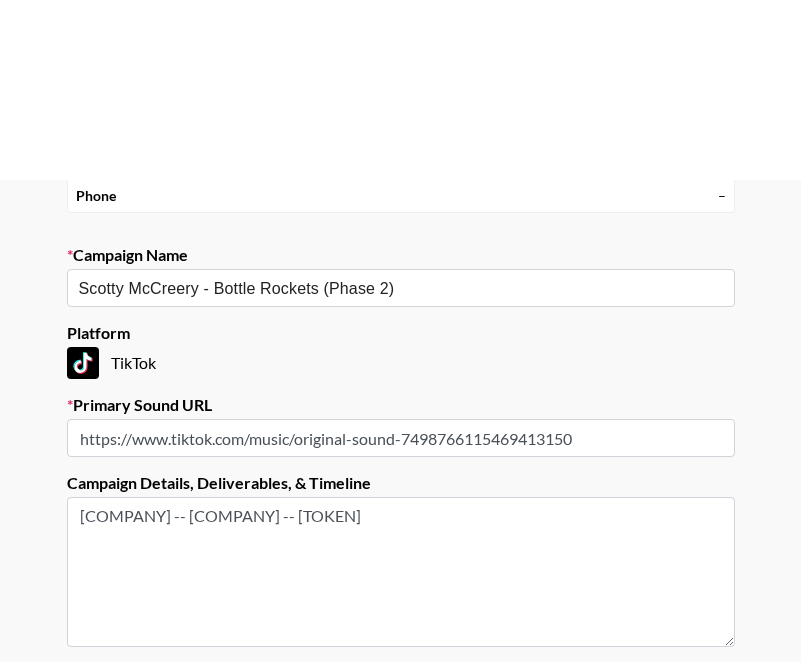 scroll, scrollTop: 79, scrollLeft: 0, axis: vertical 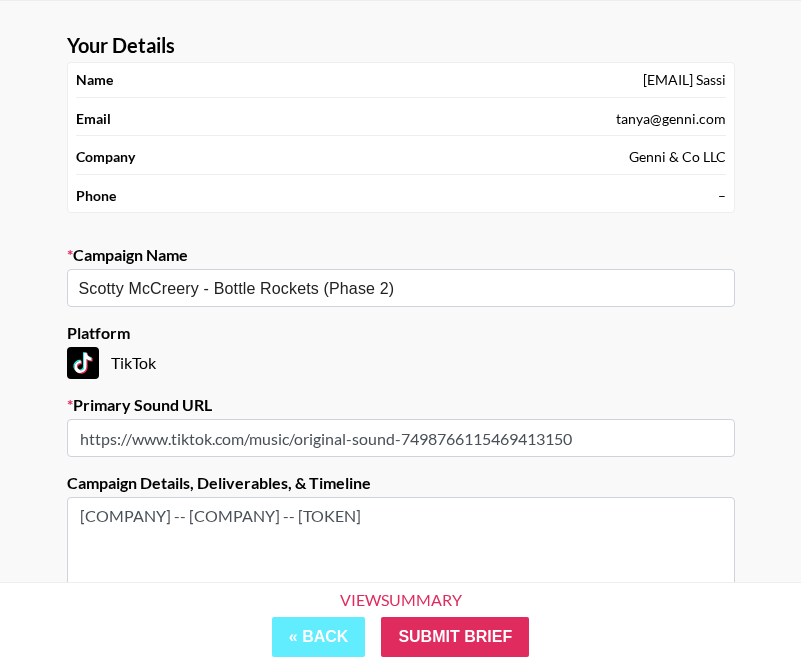 click on "v 1.7.99 © Grail Talent Terms" at bounding box center (400, 865) 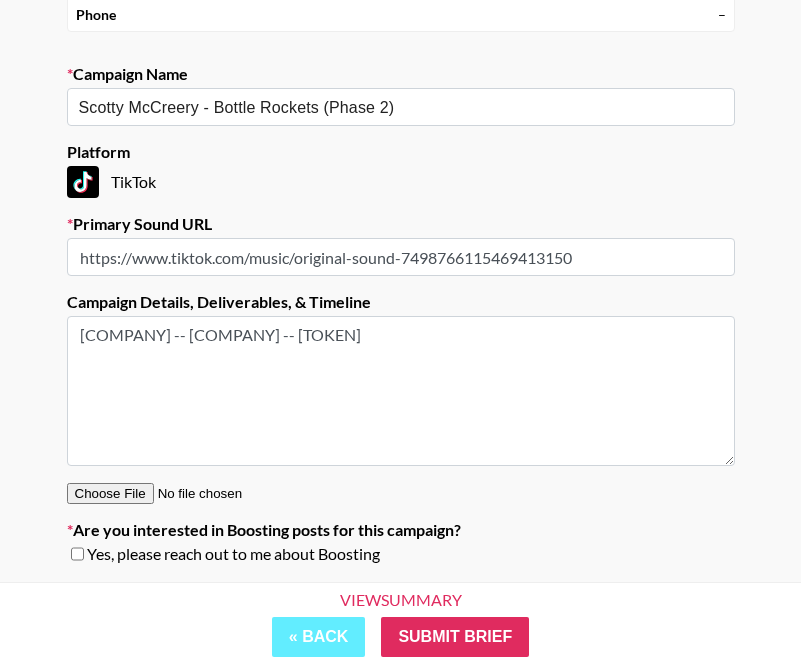 scroll, scrollTop: 259, scrollLeft: 0, axis: vertical 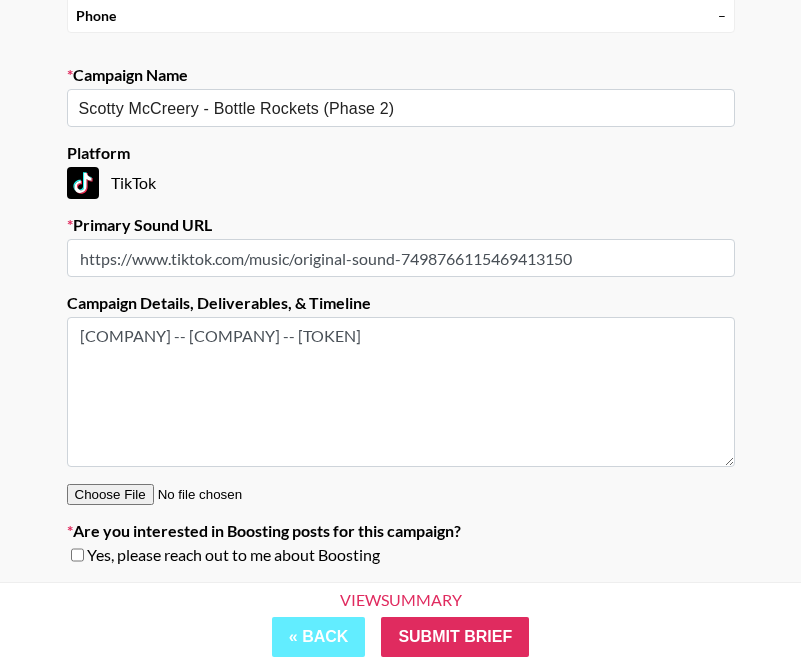 click on "[COMPANY] -- [COMPANY] -- [TOKEN]" at bounding box center (401, 392) 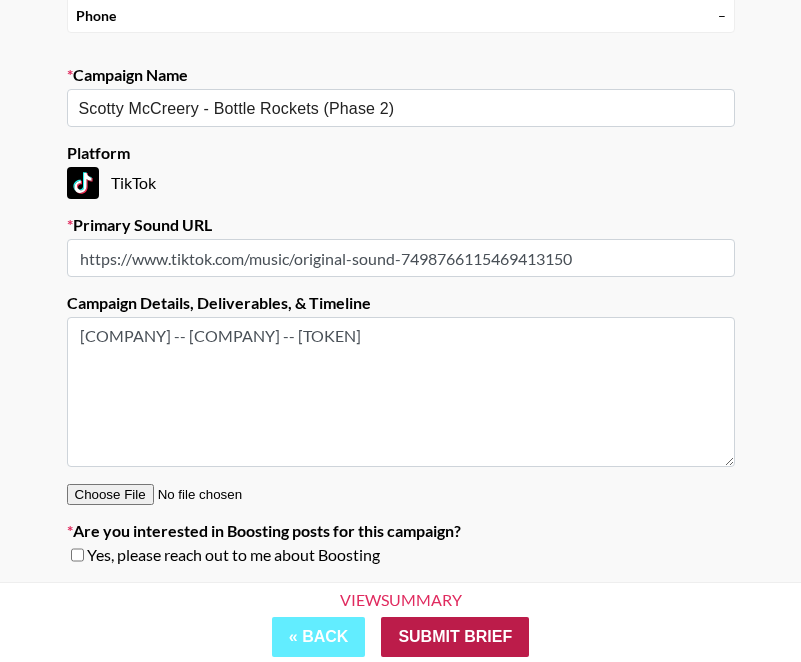 type on "[COMPANY] -- [COMPANY] -- [TOKEN]" 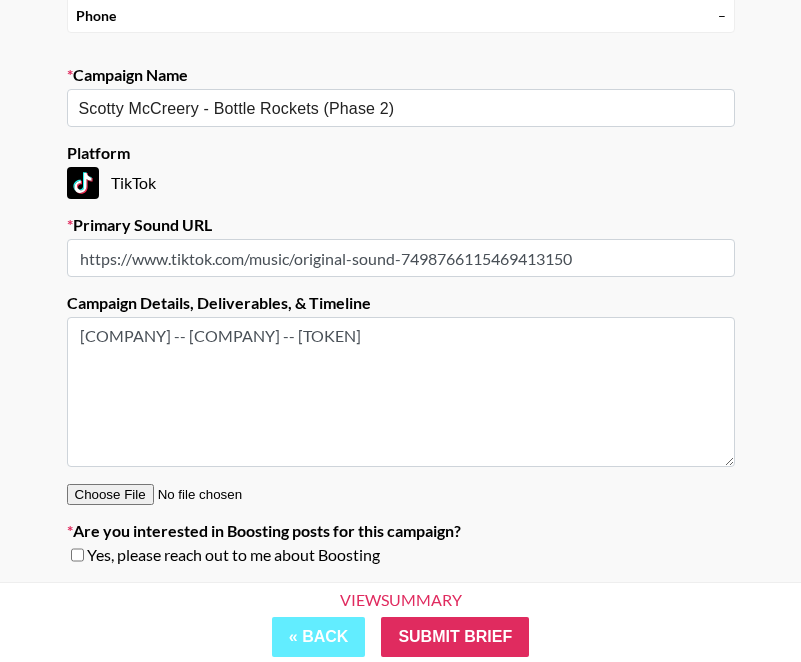 click on "Submit Brief" at bounding box center [455, 637] 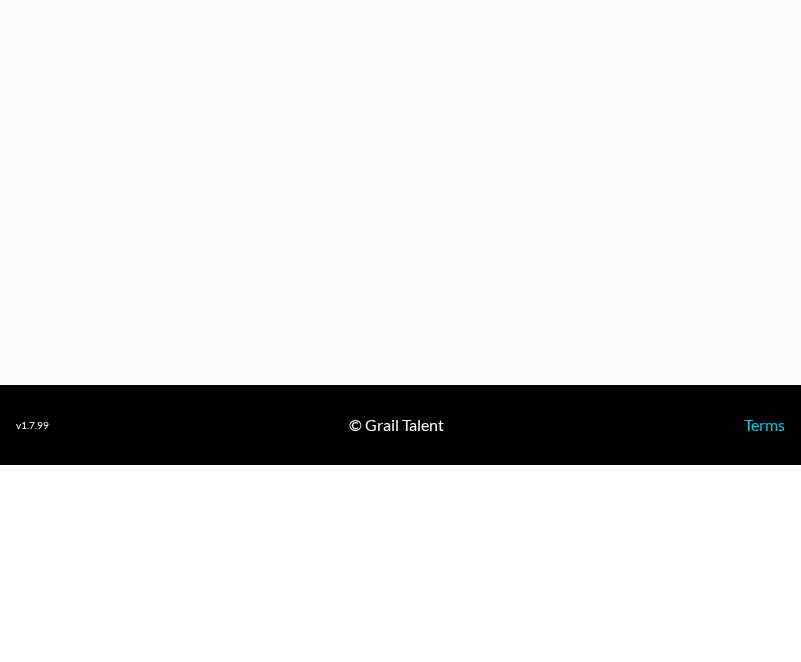 scroll, scrollTop: 63, scrollLeft: 0, axis: vertical 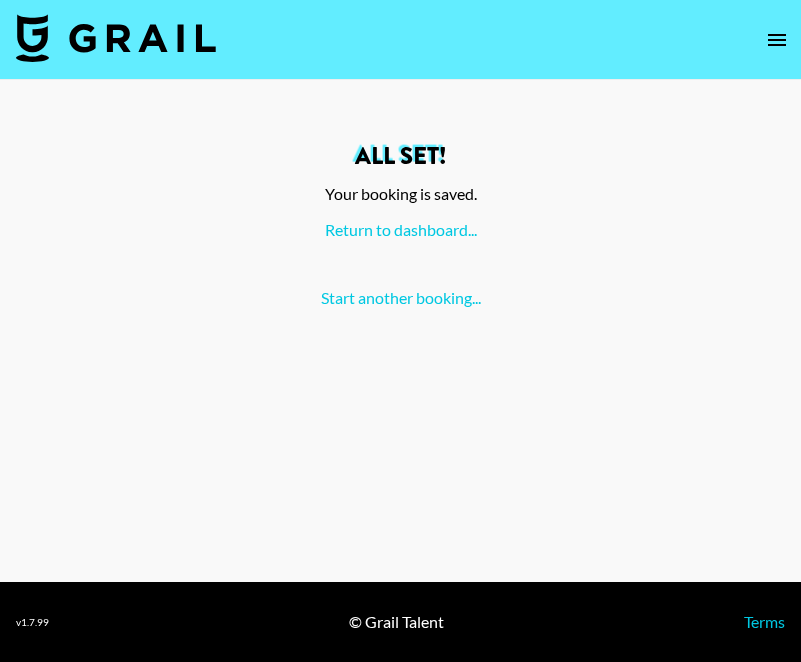 click on "All set! Your booking is saved. Return to dashboard... Start another booking..." at bounding box center [400, 218] 